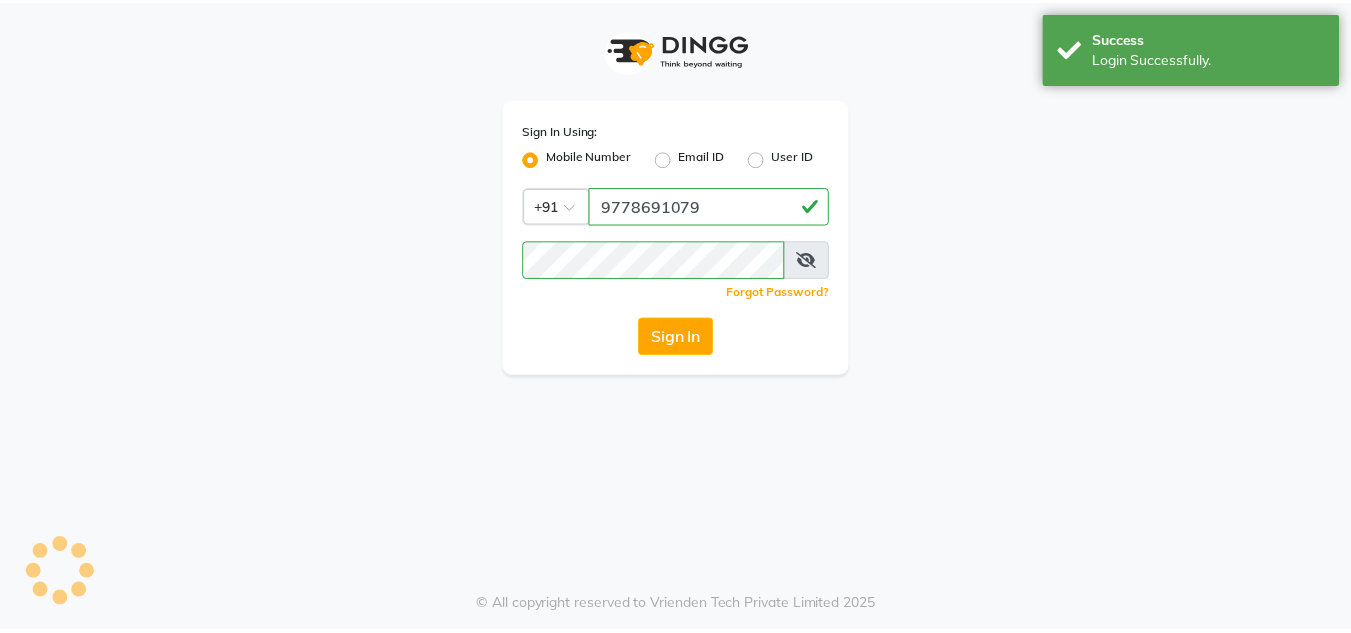 scroll, scrollTop: 0, scrollLeft: 0, axis: both 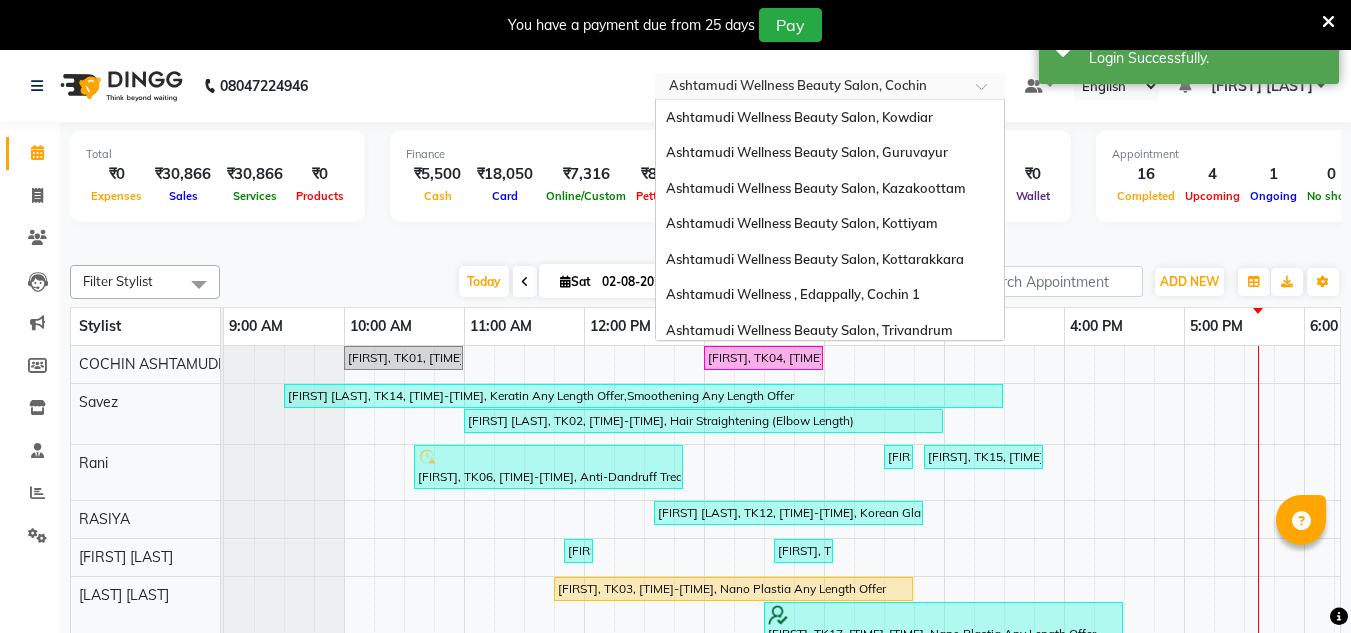 click at bounding box center [810, 88] 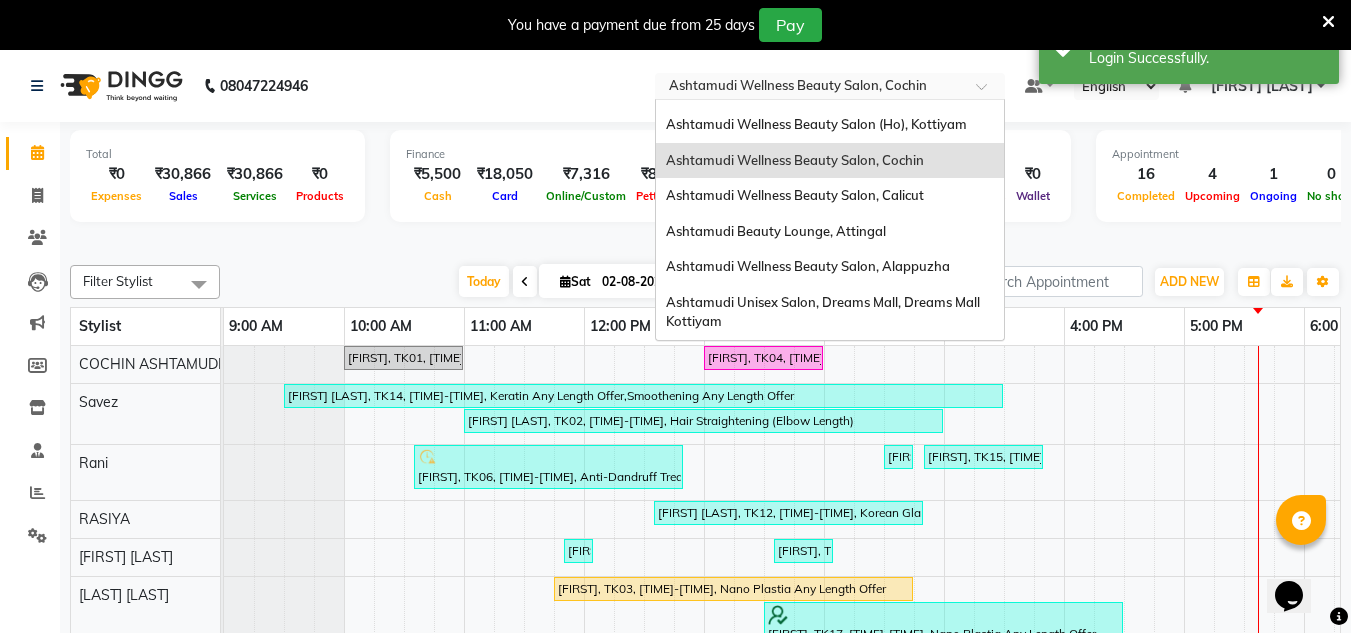 scroll, scrollTop: 0, scrollLeft: 0, axis: both 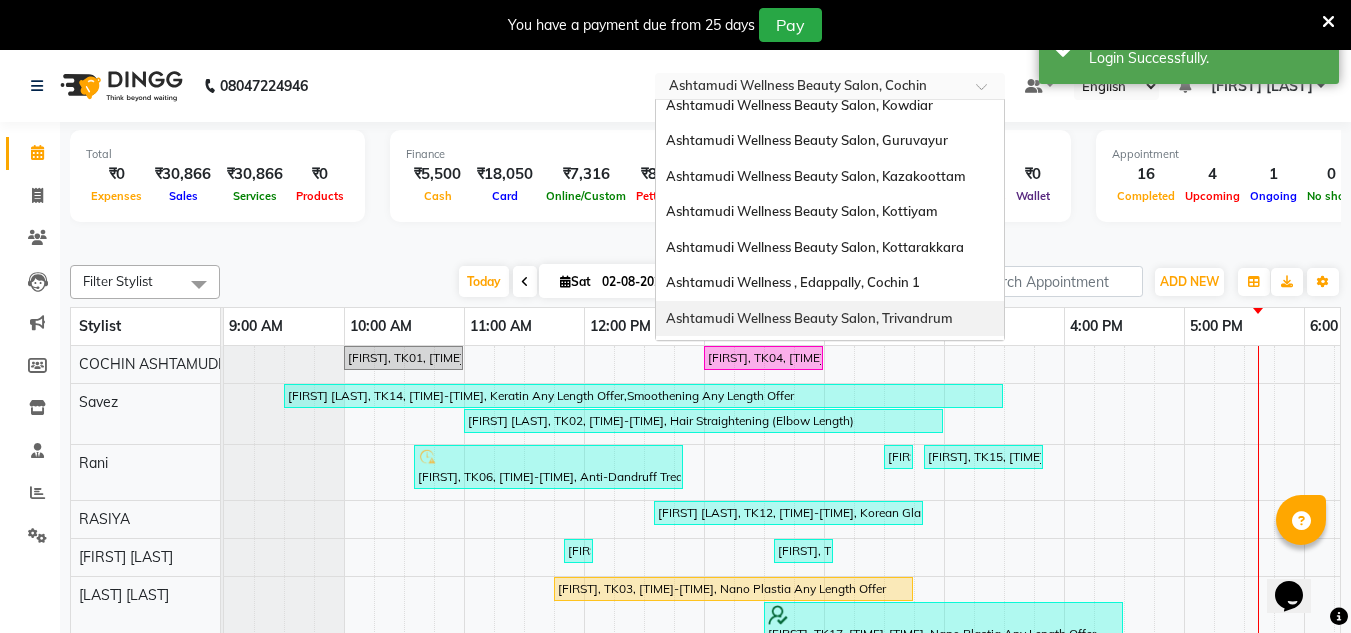 click on "Ashtamudi Wellness Beauty Salon, Trivandrum" at bounding box center (830, 319) 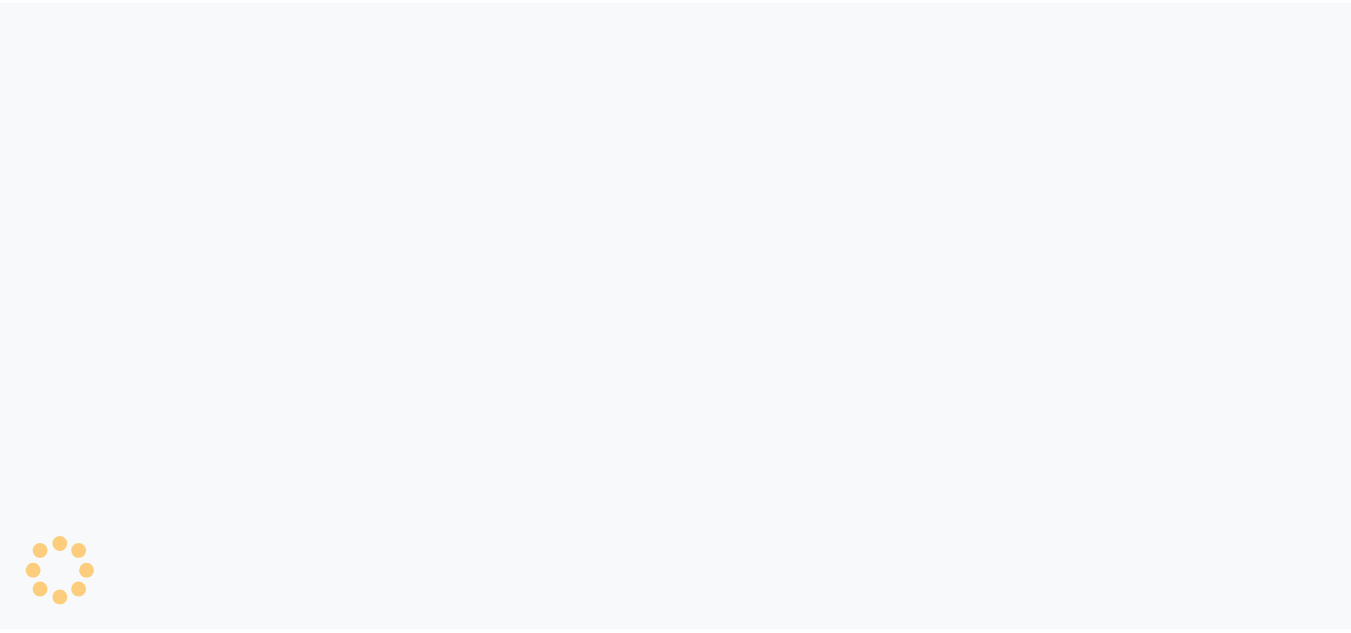 scroll, scrollTop: 0, scrollLeft: 0, axis: both 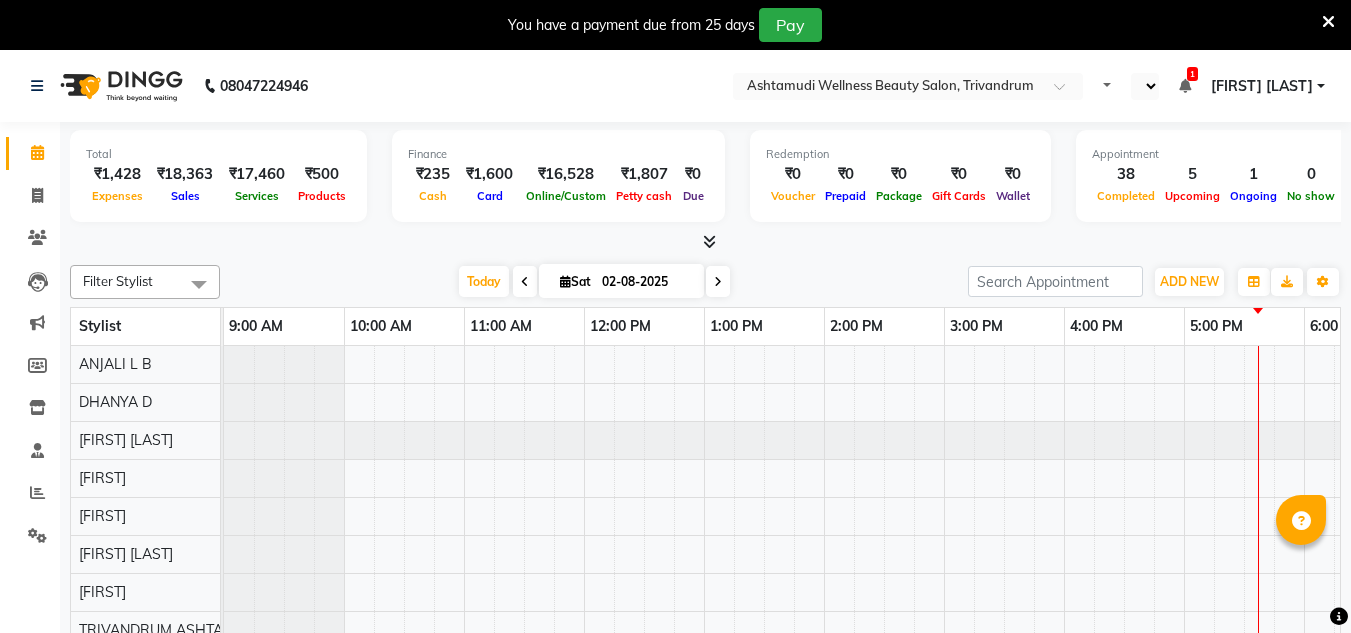 select on "en" 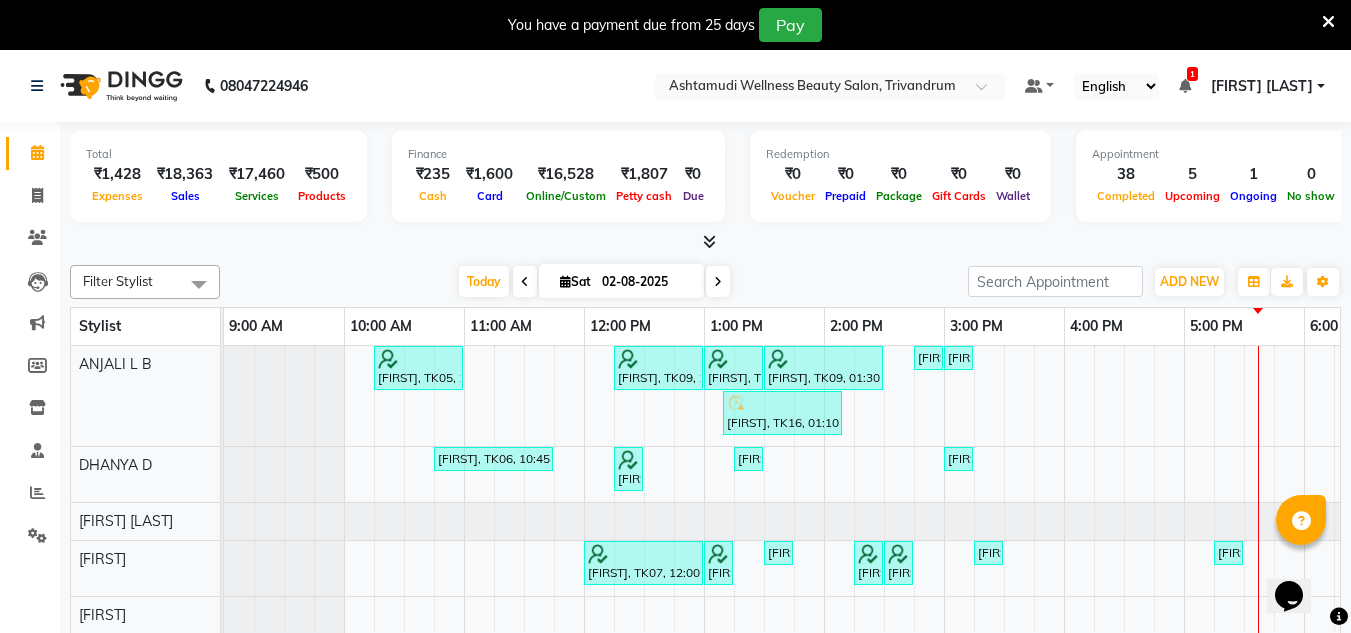 scroll, scrollTop: 0, scrollLeft: 0, axis: both 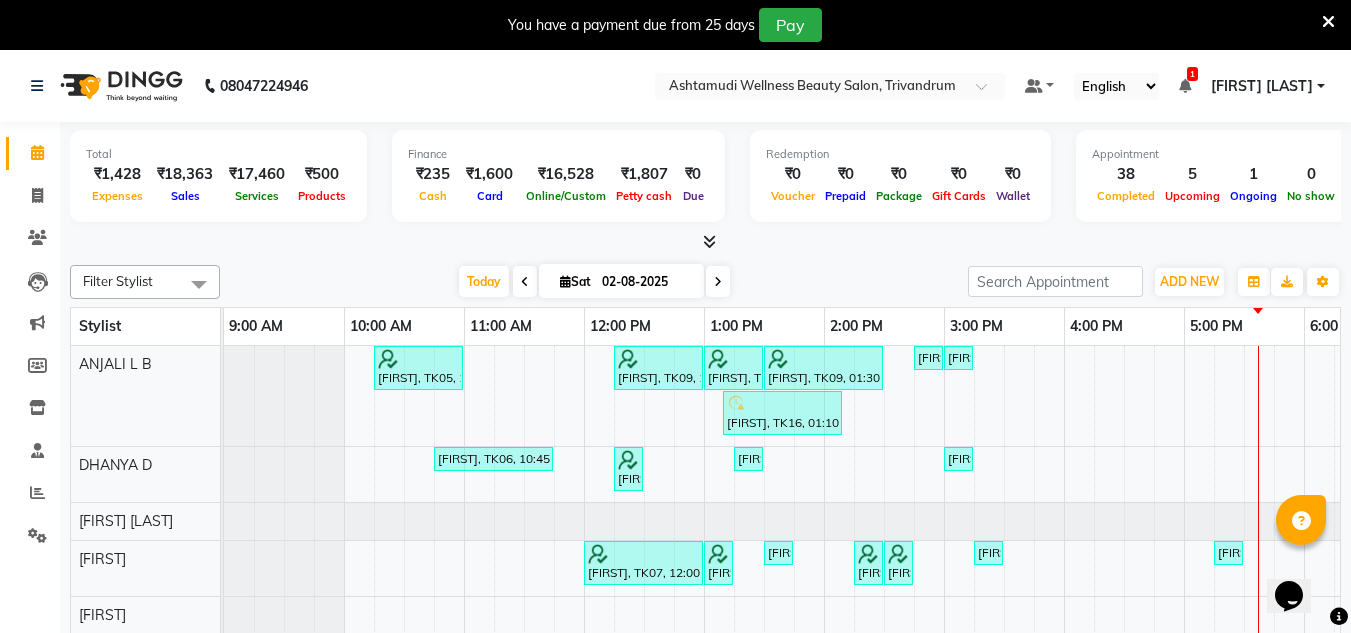 click on "[FIRST], TK05, 10:15 AM-11:00 AM, Root Ear to Ear [FIRST], TK09, 12:15 PM-01:00 PM, Root Ear to Ear [FIRST], TK09, 01:00 PM-01:30 PM, Normal Hair Cut [FIRST], TK09, 01:30 PM-02:30 PM, Anti-Dandruff Treatment With Spa [FIRST], TK19, 02:45 PM-03:00 PM, Eyebrows Threading [FIRST], TK20, 03:00 PM-03:15 PM, Eyebrows Threading [FIRST], TK16, 01:10 PM-02:10 PM, Anti-Dandruff Treatment With Spa [FIRST], TK06, 10:45 AM-11:45 AM, Anti-Dandruff Treatment With Spa [FIRST], TK08, 12:15 PM-12:30 PM, Eyebrows Threading [FIRST], TK15, 01:15 PM-01:30 PM, Eyebrows Threading [FIRST], TK18, 03:00 PM-03:15 PM, Eyebrows Threading [FIRST], TK07, 12:00 PM-01:00 PM, Aroma Pedicure [FIRST], TK07, 01:00 PM-01:15 PM, Eyebrows Threading [FIRST], TK15, 01:30 PM-01:45 PM, Eyebrows Threading [FIRST], TK17, 02:15 PM-02:30 PM, Eyebrows Threading [FIRST], TK17, 02:30 PM-02:45 PM, Upper Lip Threading [FIRST], TK22, 03:15 PM-03:30 PM, Eyebrows Threading" at bounding box center [1064, 694] 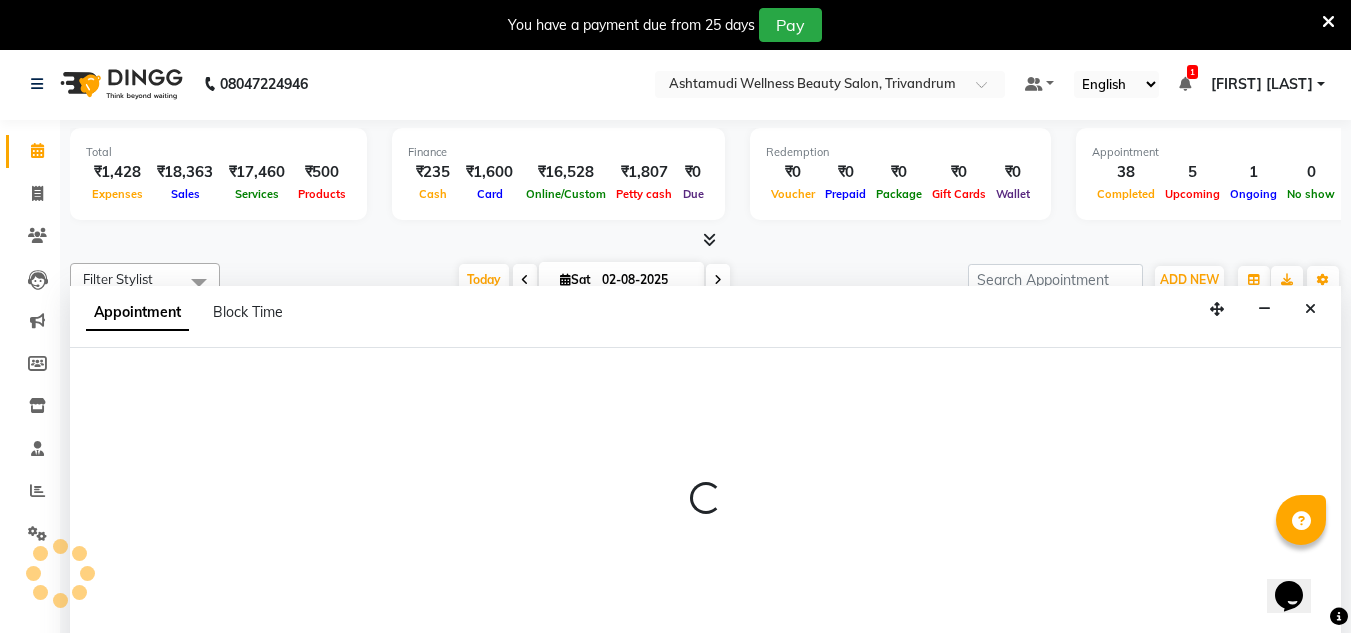 scroll, scrollTop: 50, scrollLeft: 0, axis: vertical 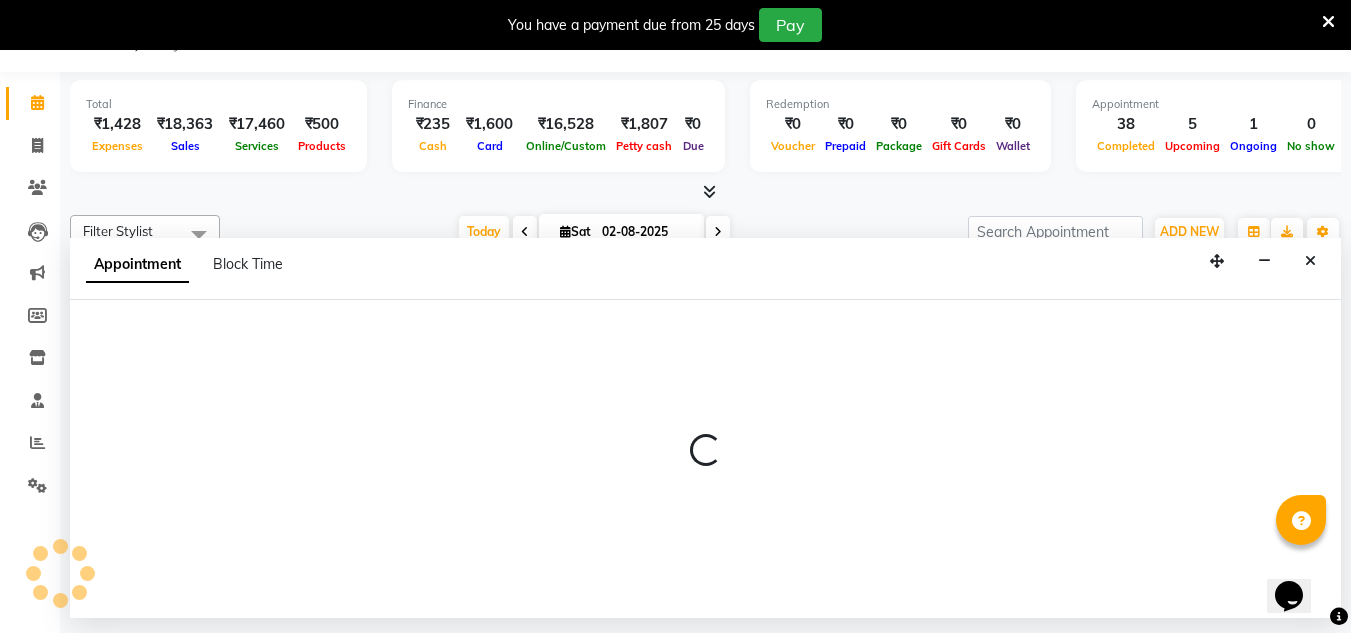 select on "27025" 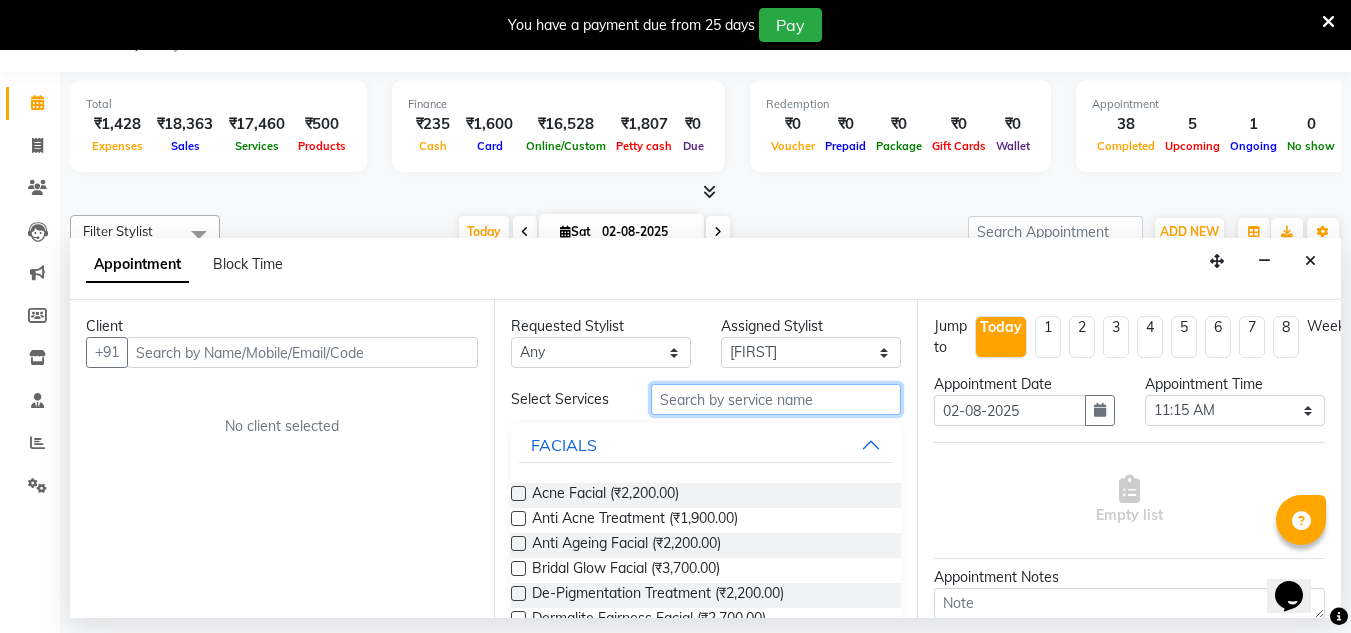 click at bounding box center [776, 399] 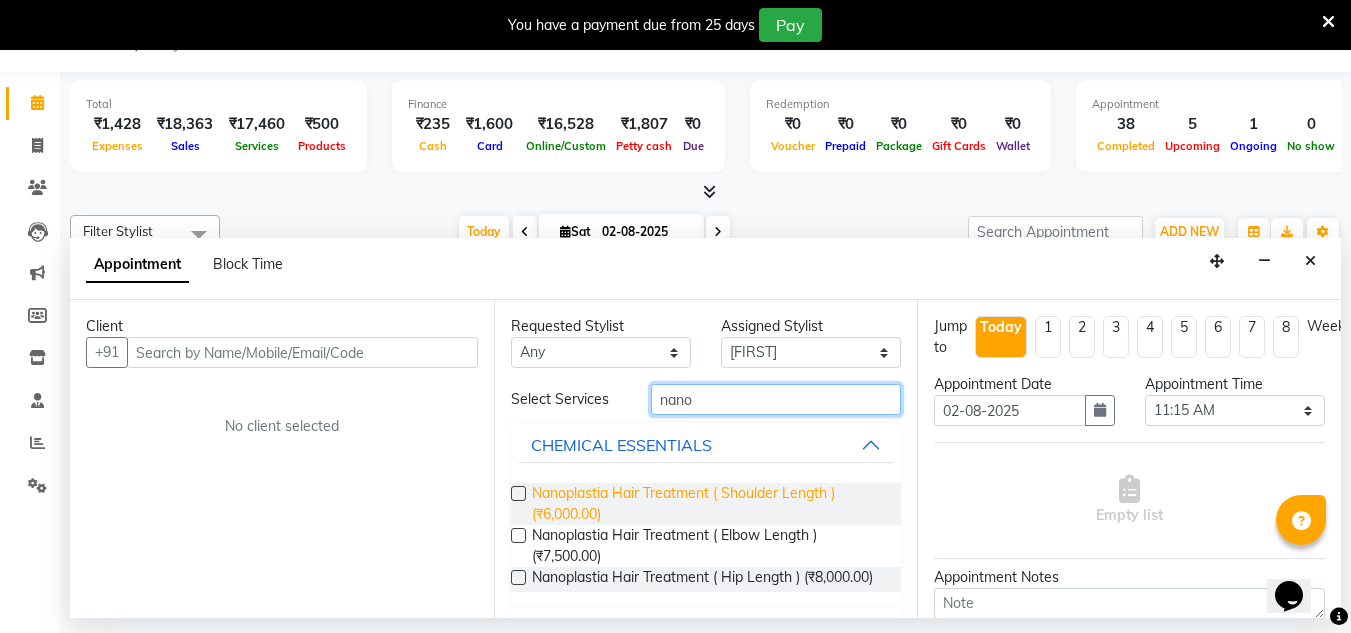 scroll, scrollTop: 67, scrollLeft: 0, axis: vertical 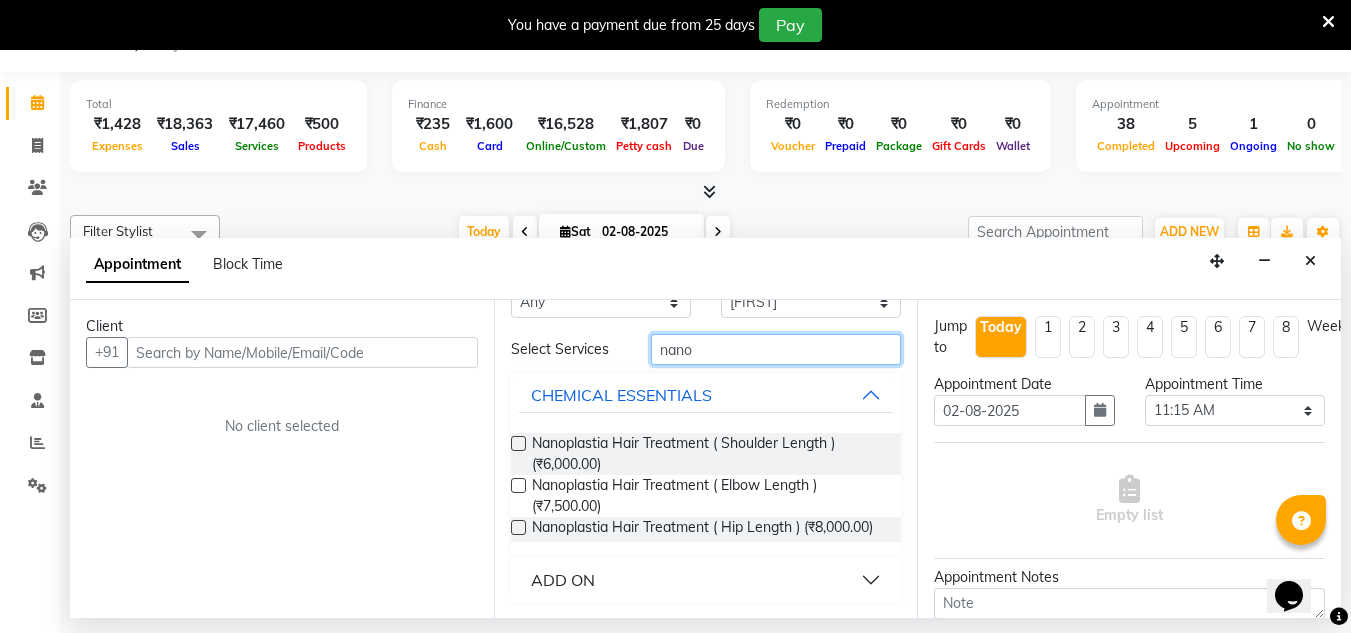 type on "nano" 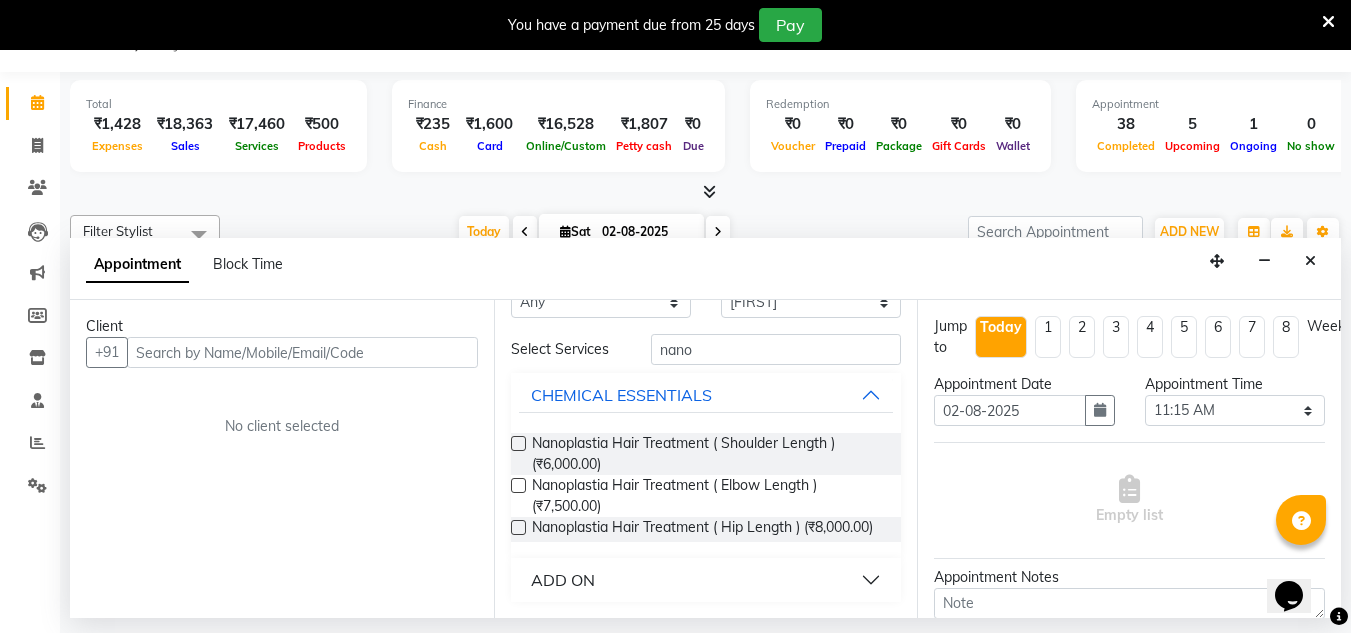click on "ADD ON" at bounding box center (706, 580) 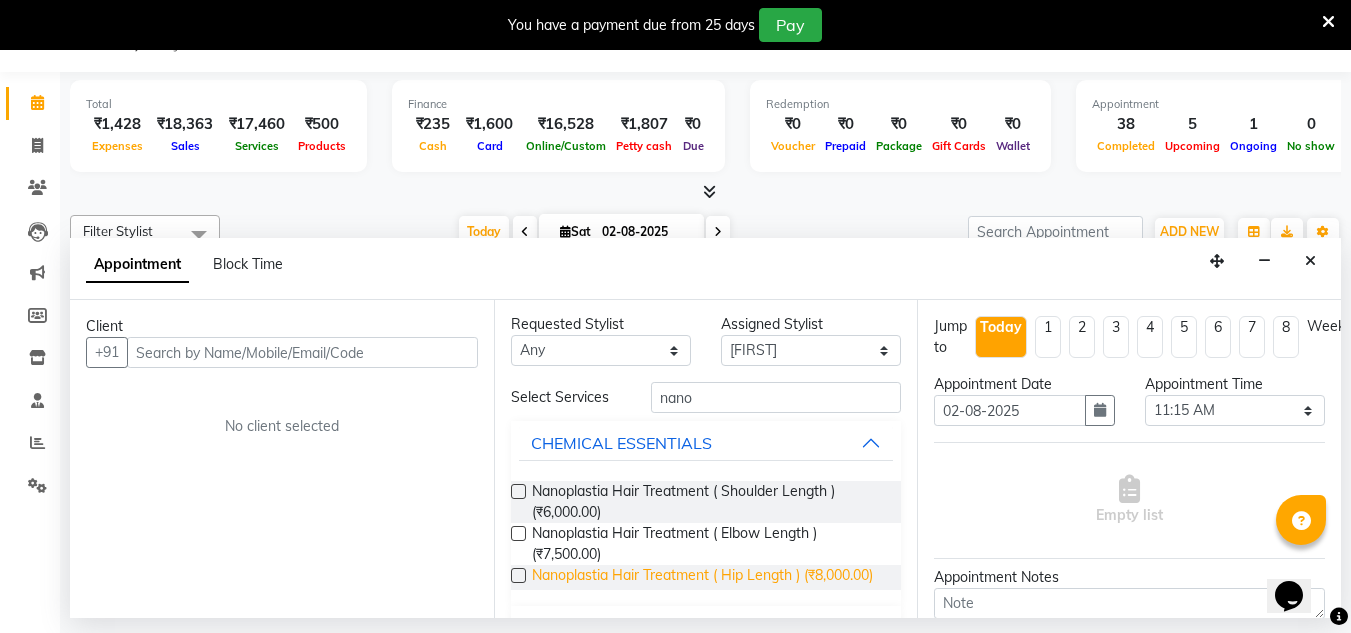 scroll, scrollTop: 0, scrollLeft: 0, axis: both 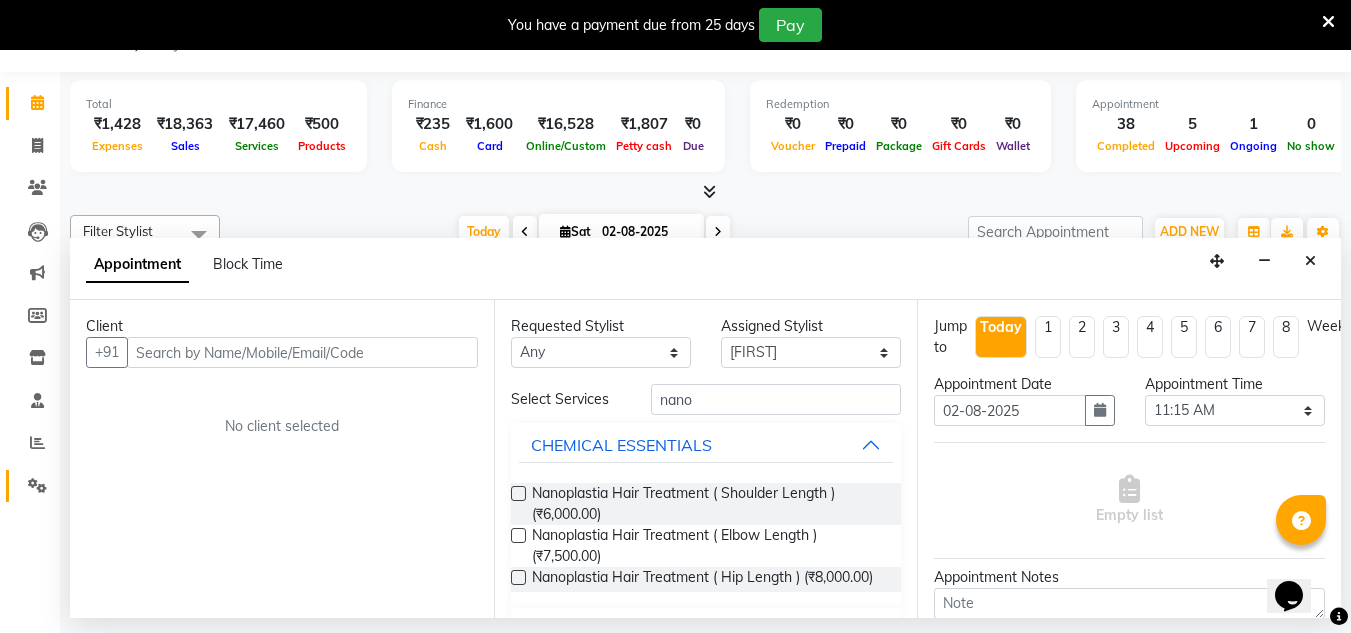 click on "Settings" 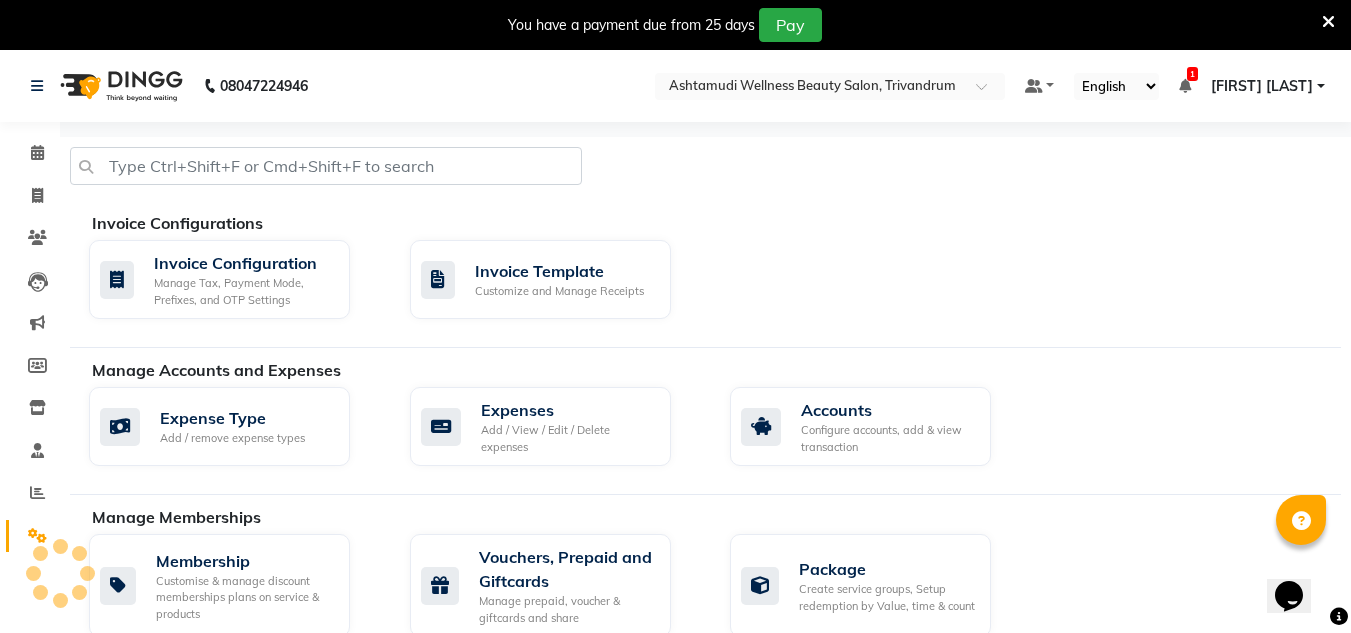 scroll, scrollTop: 400, scrollLeft: 0, axis: vertical 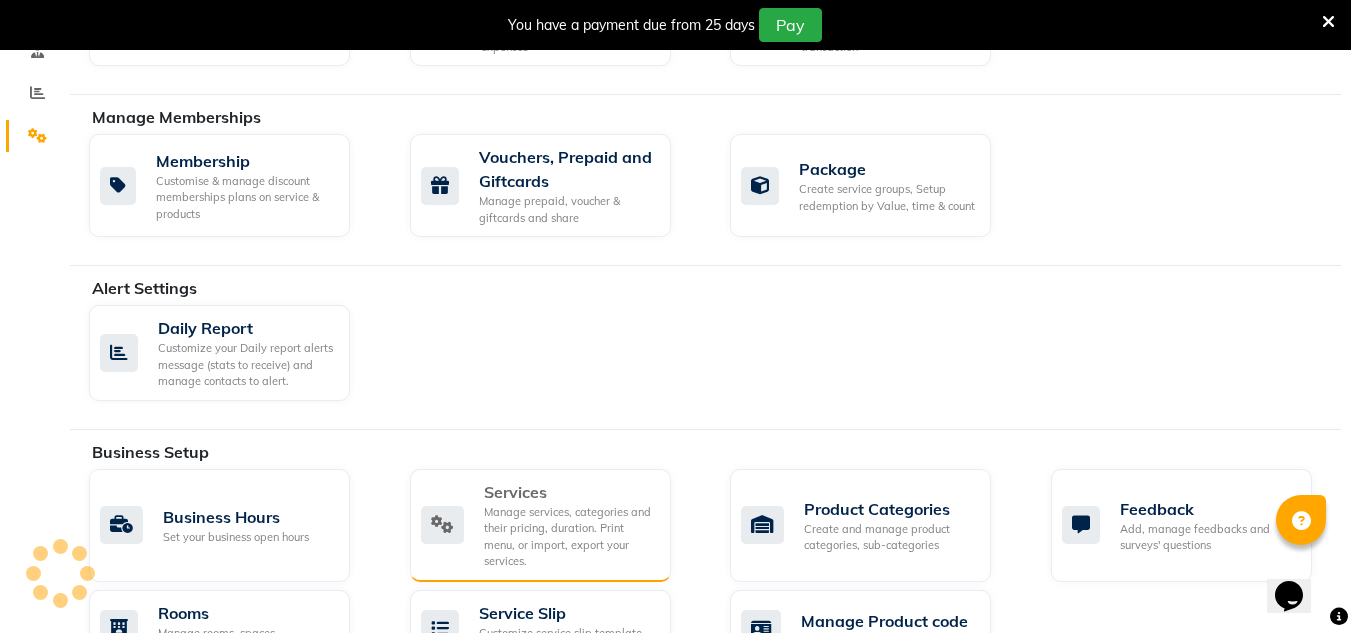 click on "Services" 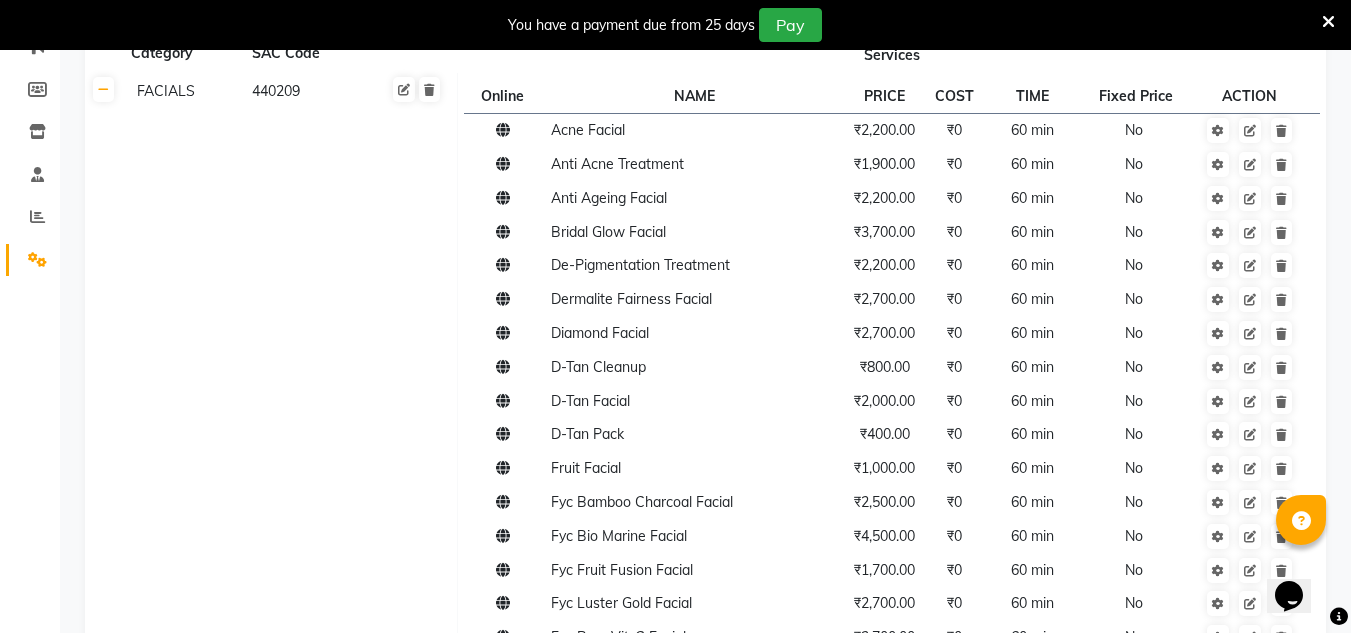 scroll, scrollTop: 0, scrollLeft: 0, axis: both 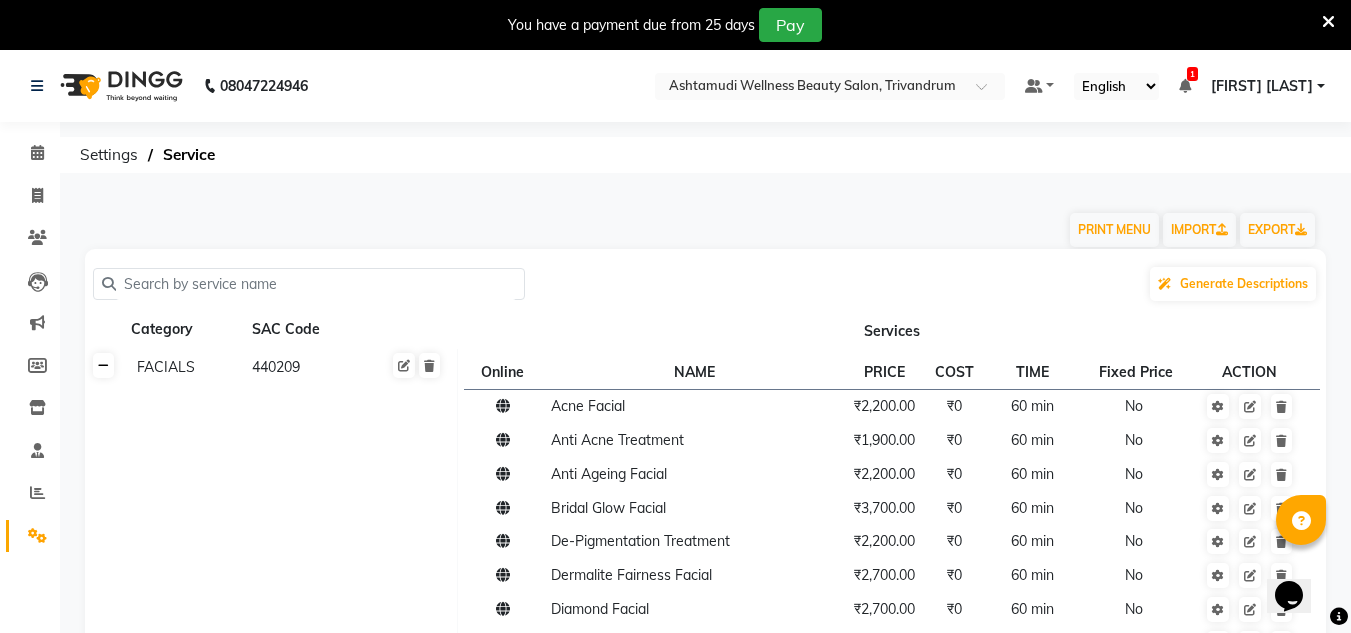 click 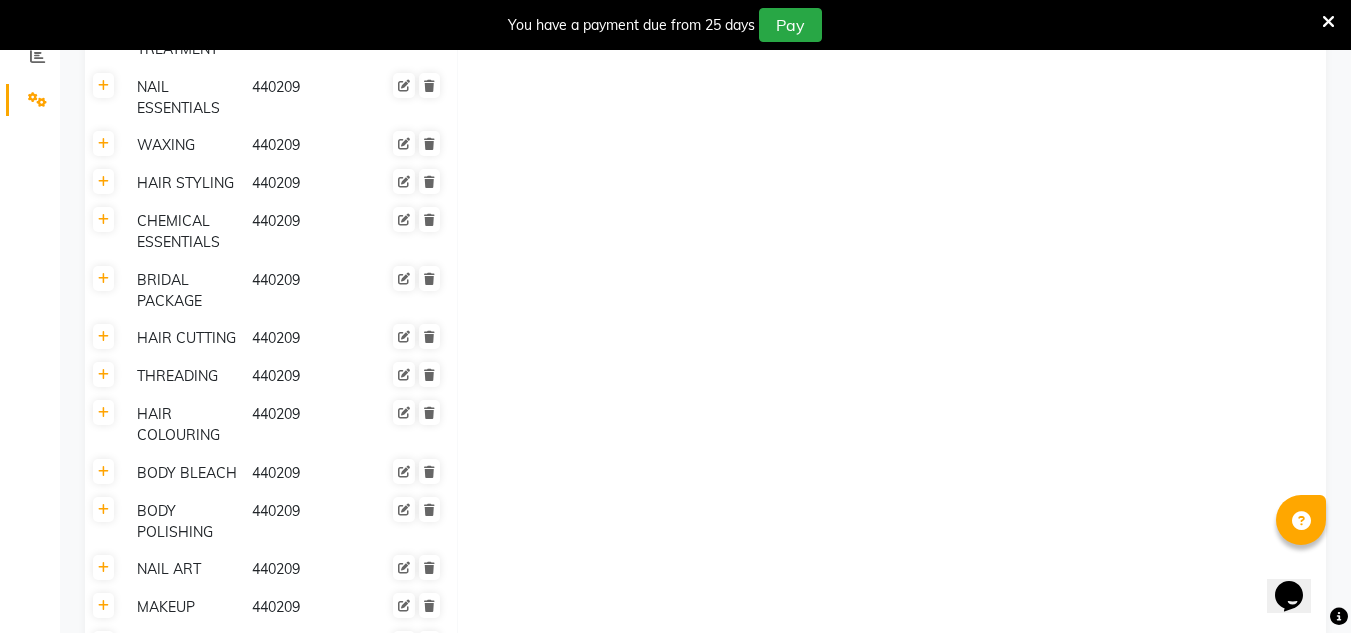 scroll, scrollTop: 695, scrollLeft: 0, axis: vertical 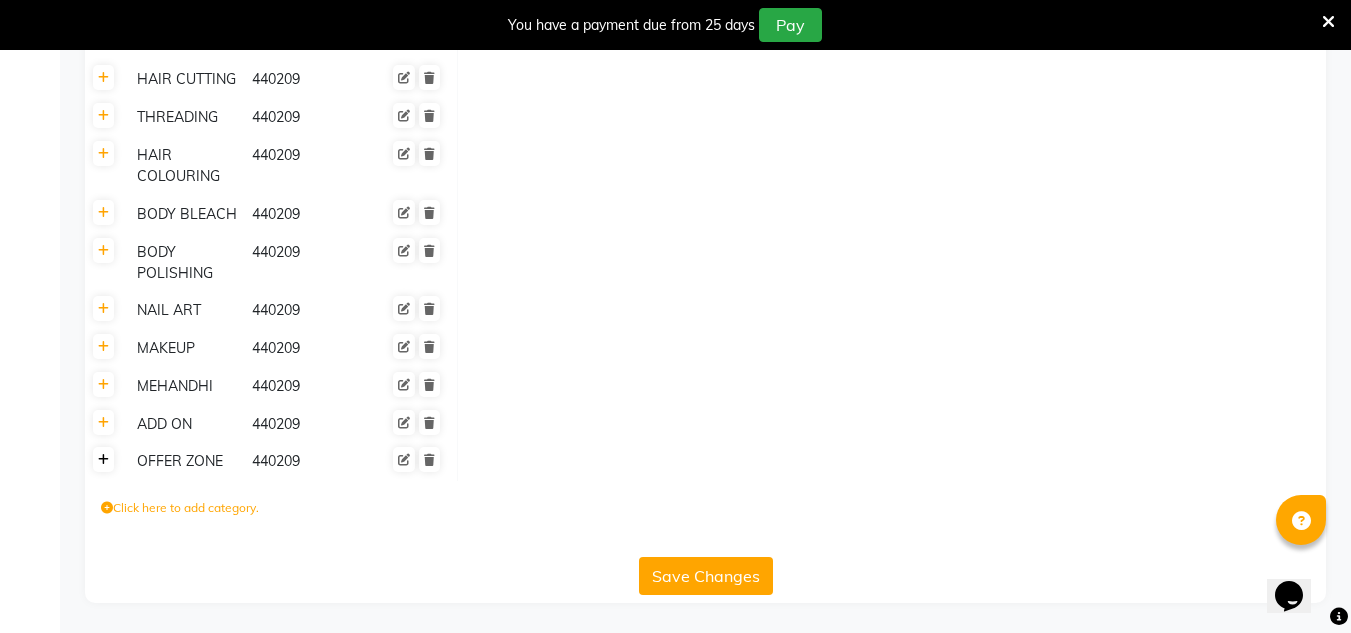 click 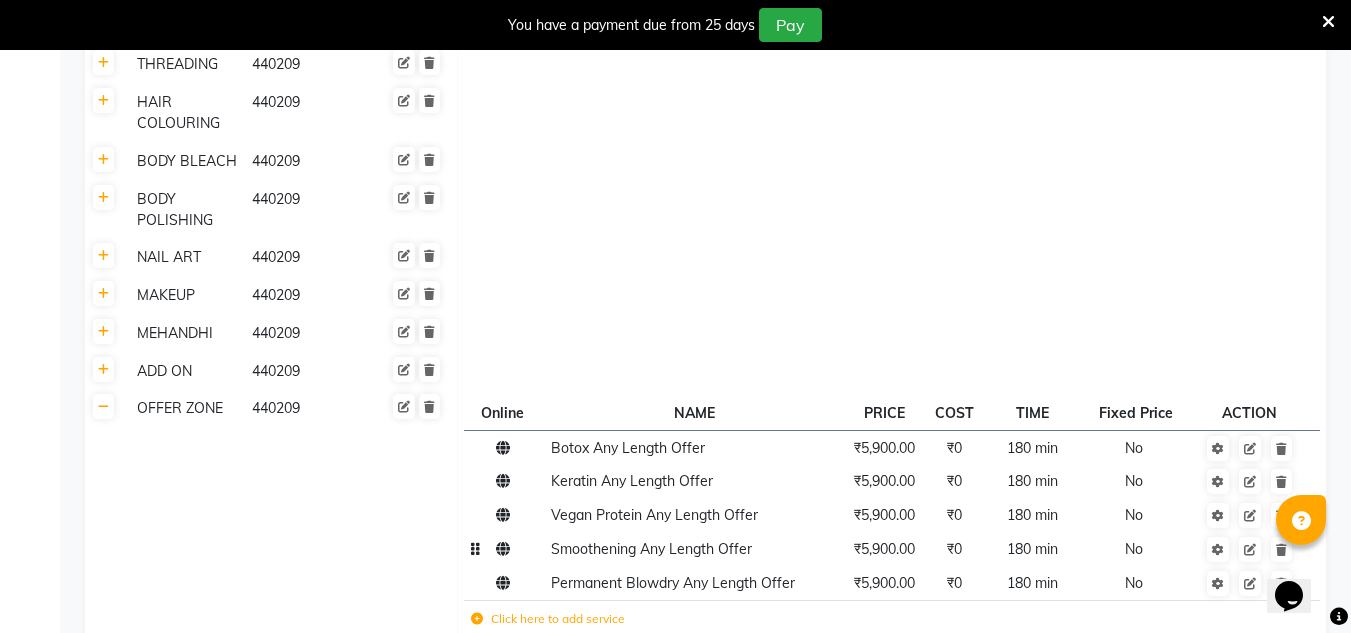 scroll, scrollTop: 795, scrollLeft: 0, axis: vertical 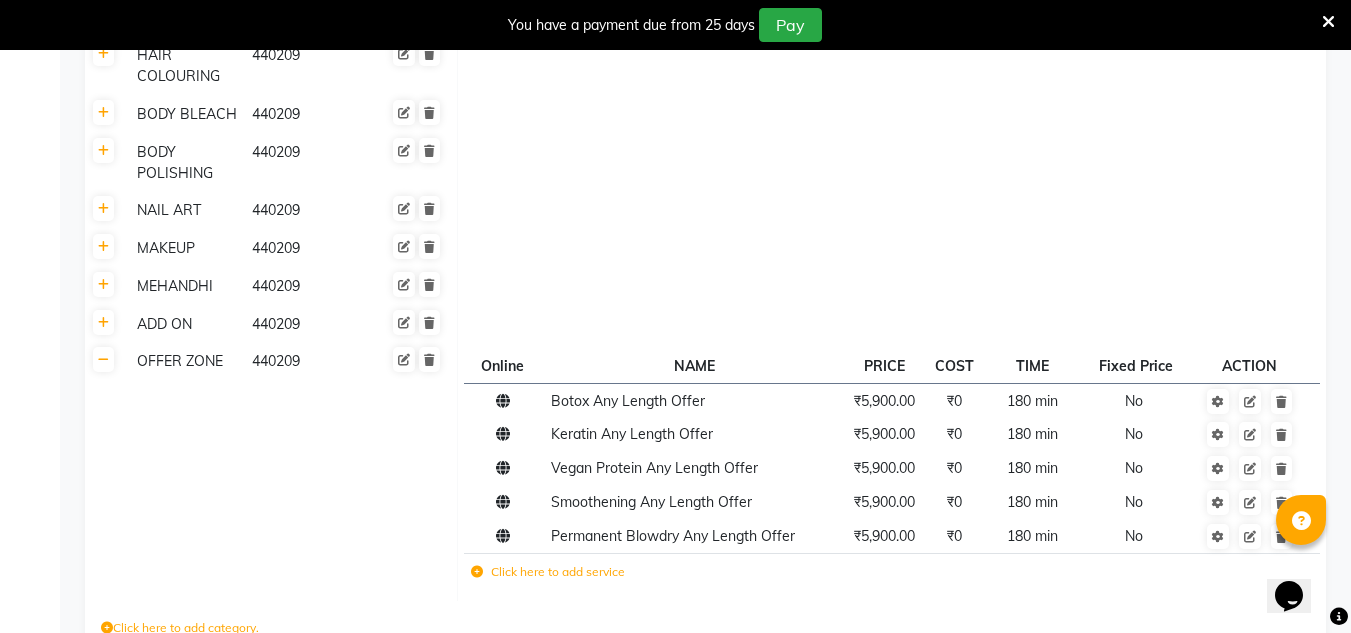 click 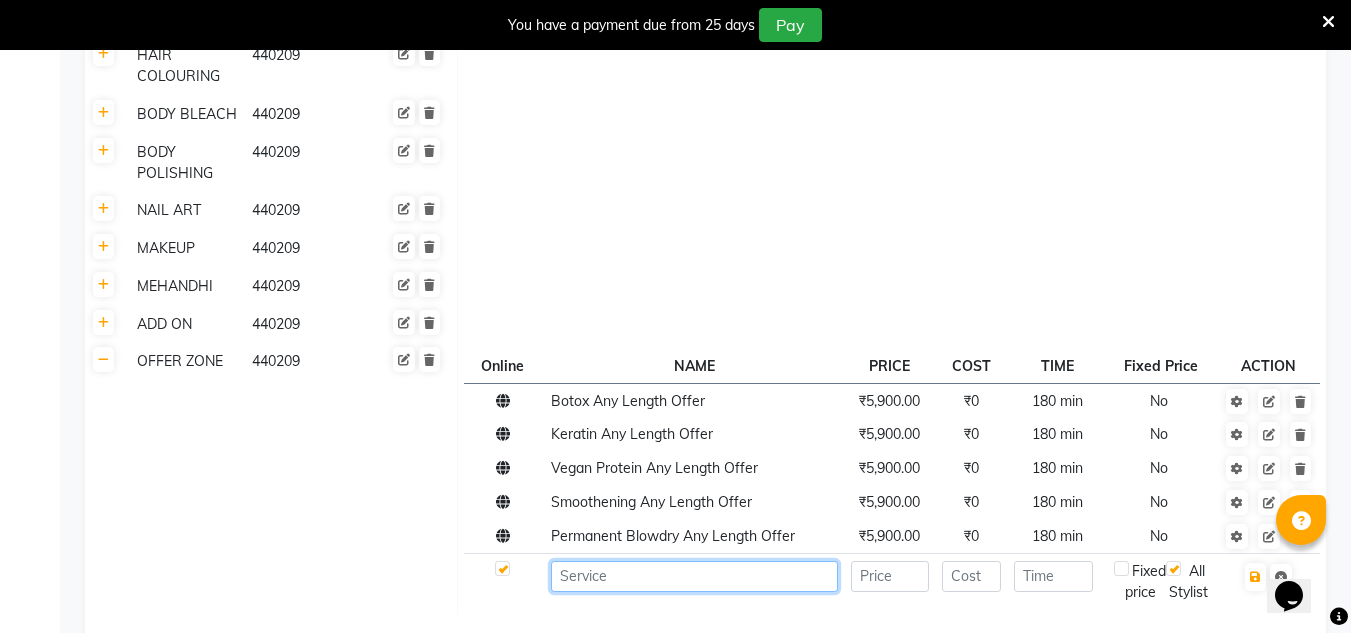 click 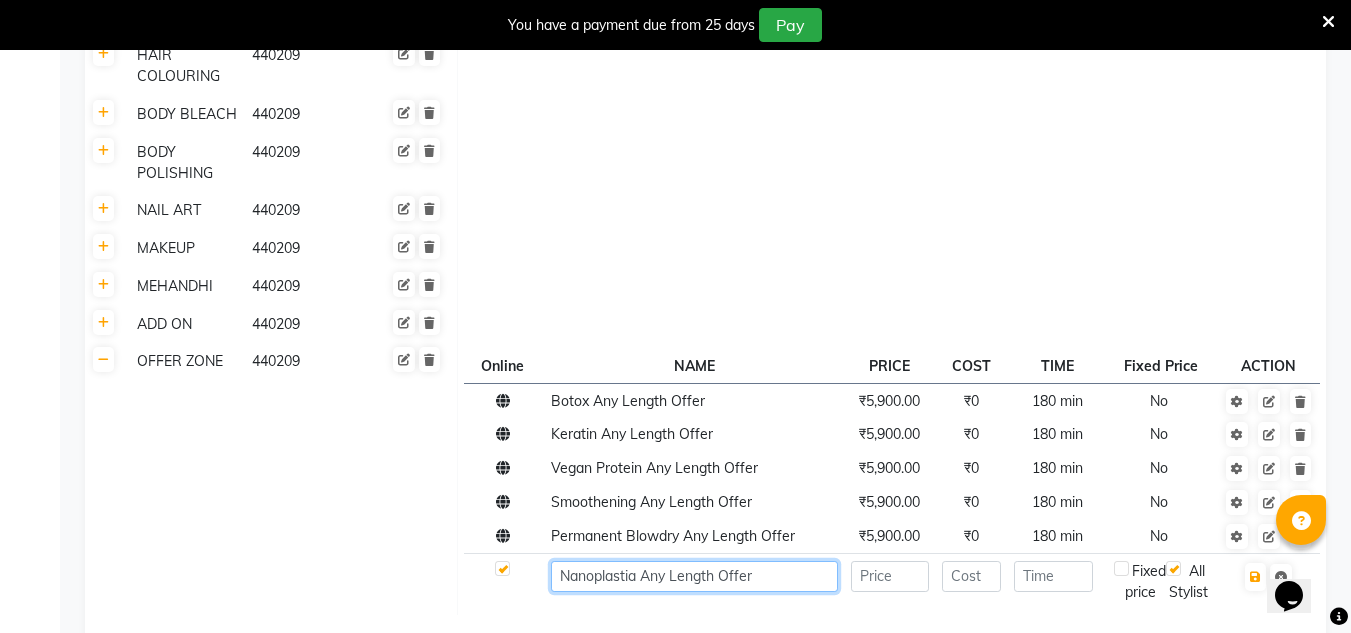 type on "Nanoplastia Any Length Offer" 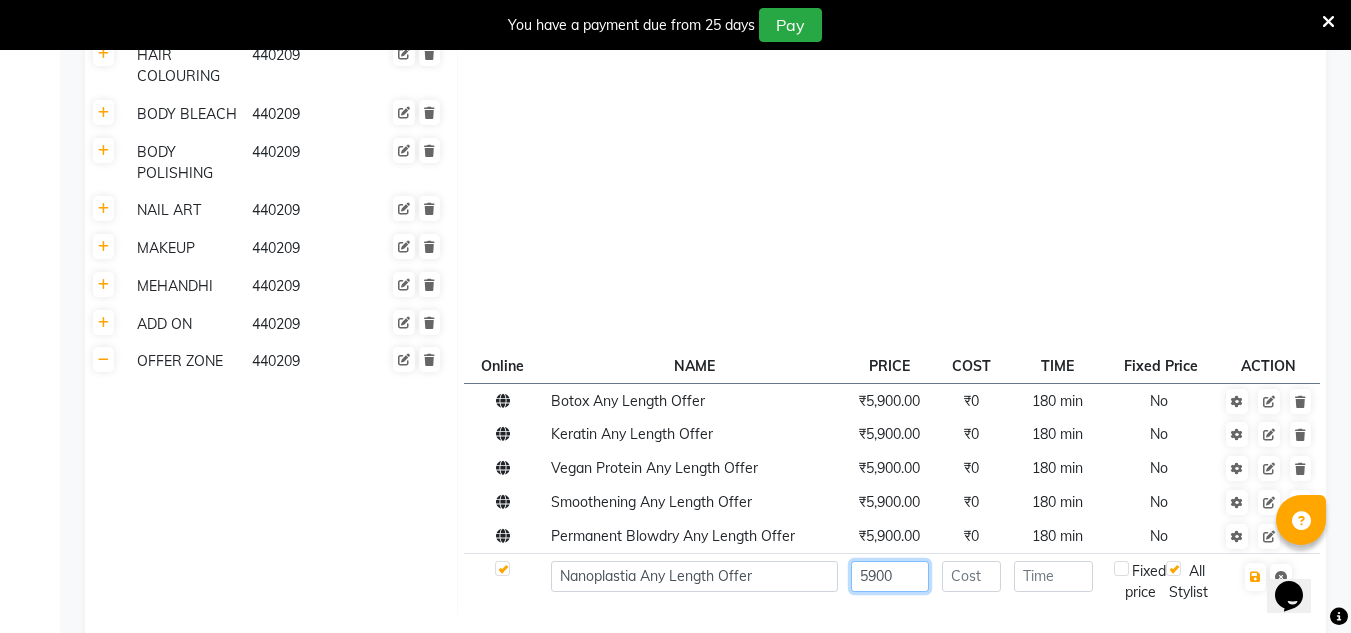 type on "5900" 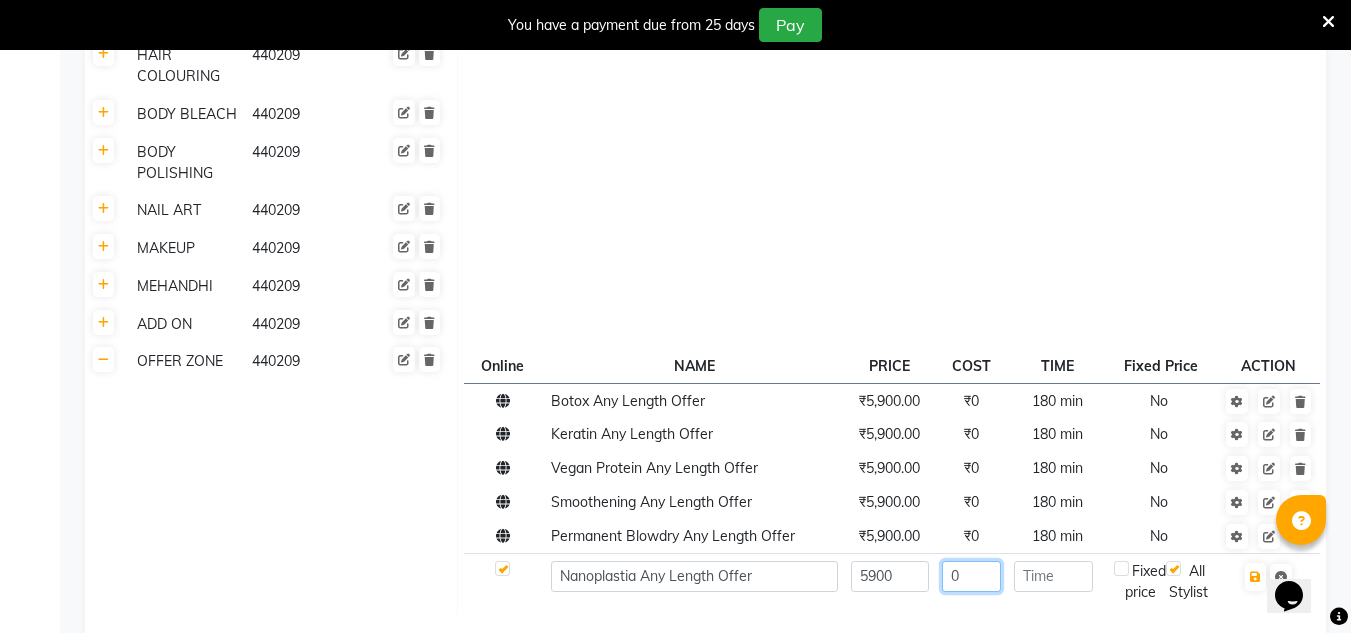 type on "0" 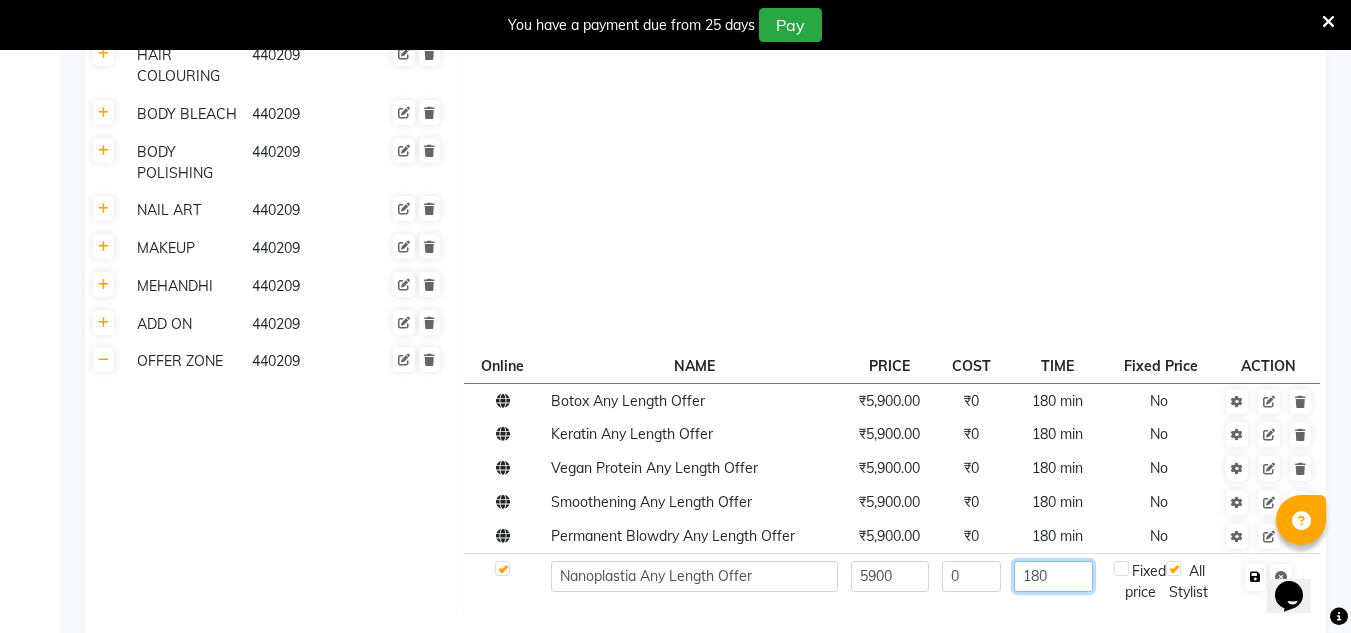 type on "180" 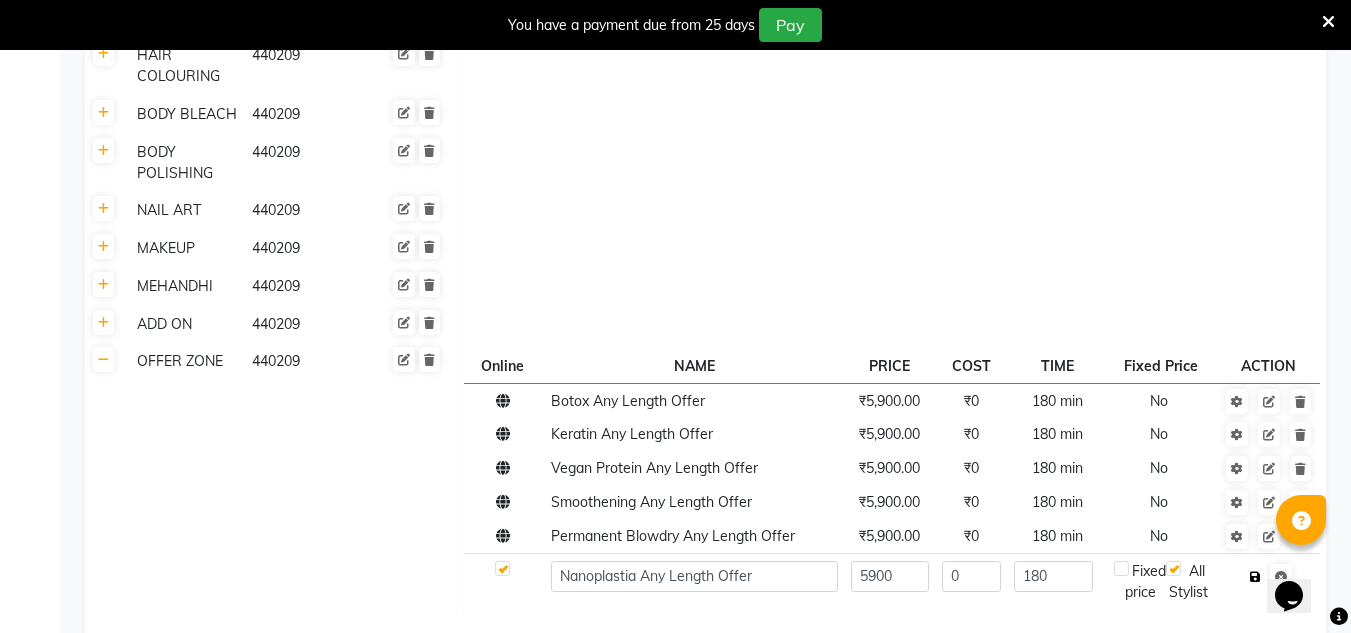 click at bounding box center (1255, 577) 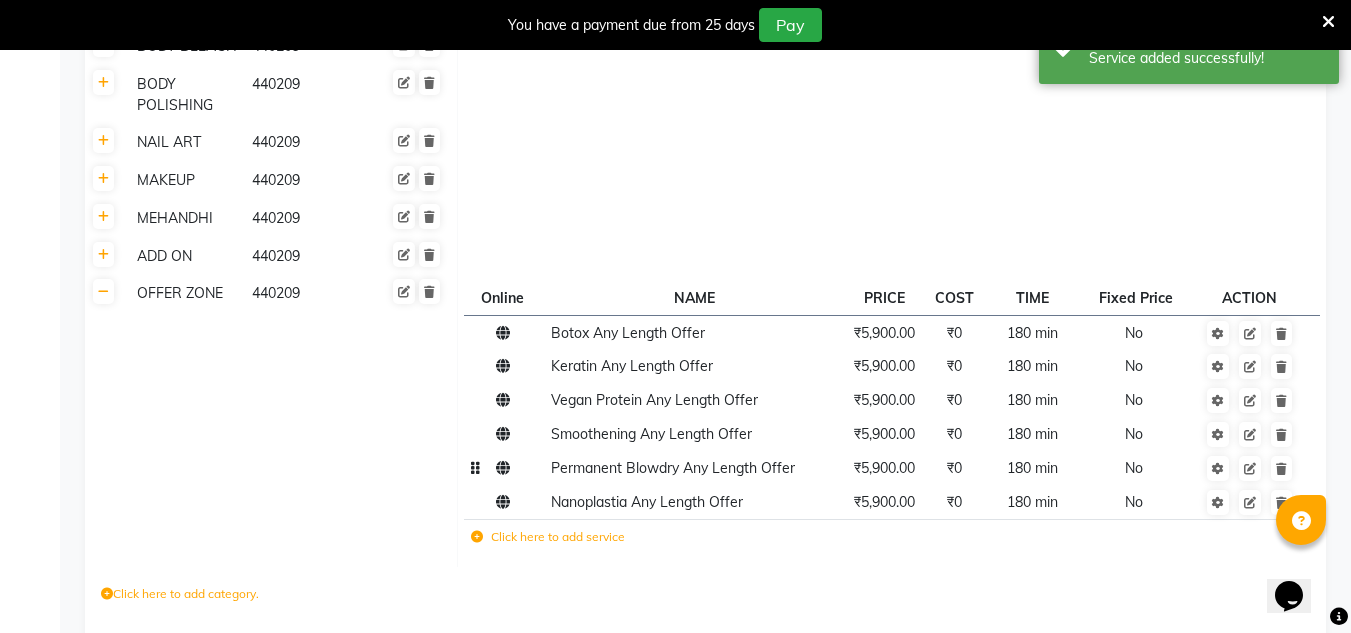 scroll, scrollTop: 895, scrollLeft: 0, axis: vertical 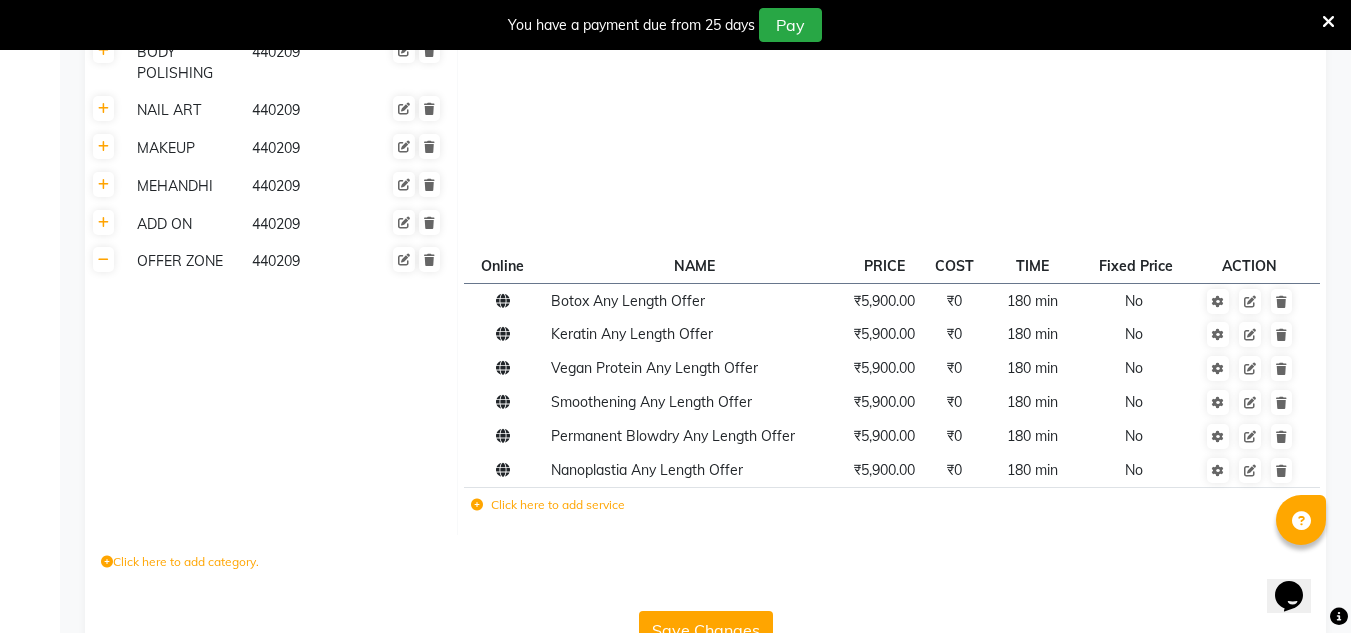 click at bounding box center [1328, 22] 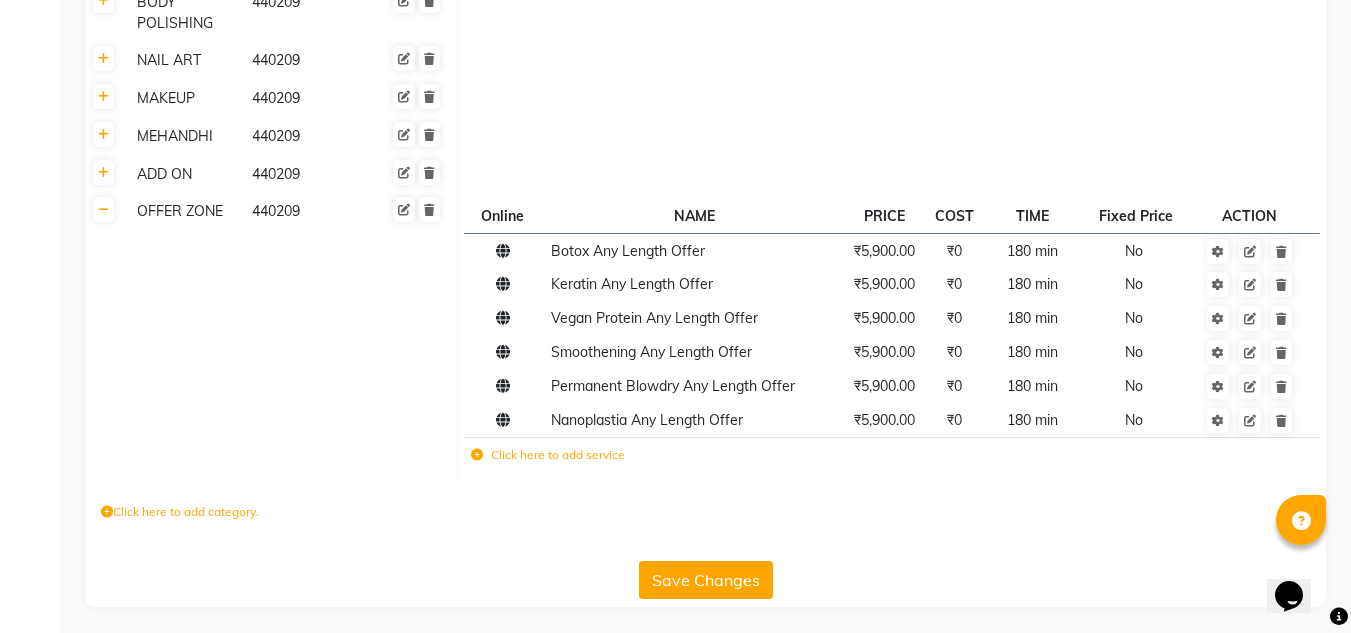 click on "Save Changes" 